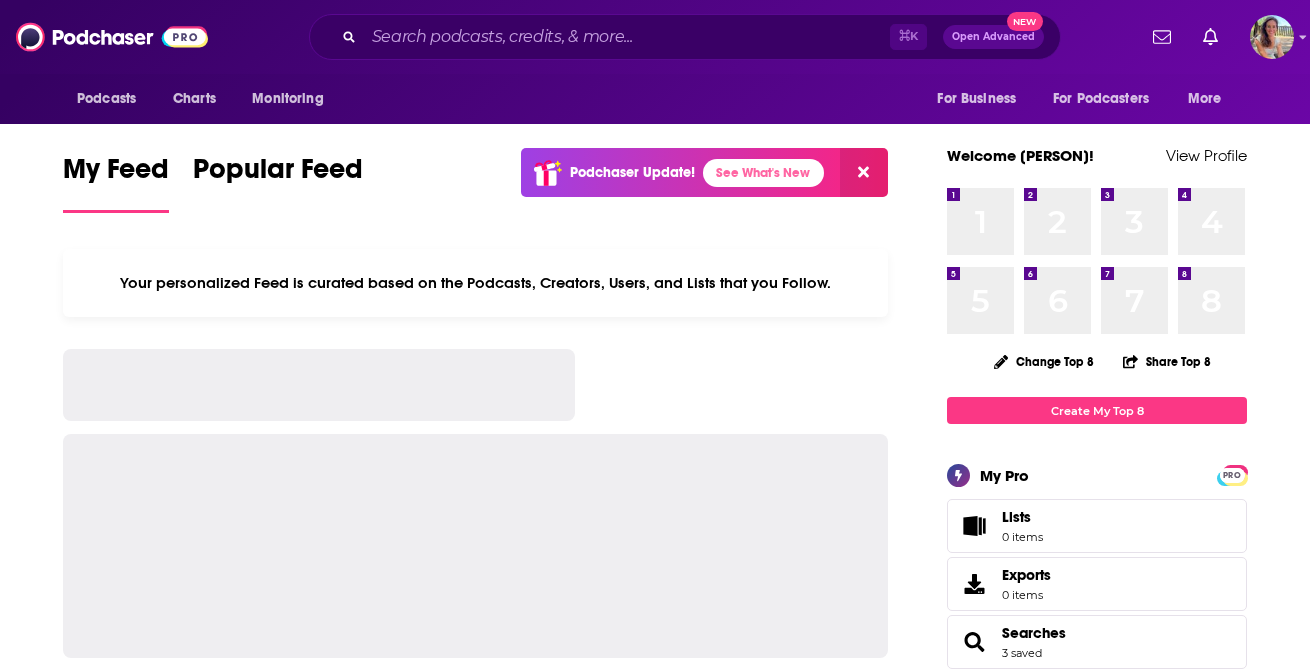 scroll, scrollTop: 0, scrollLeft: 0, axis: both 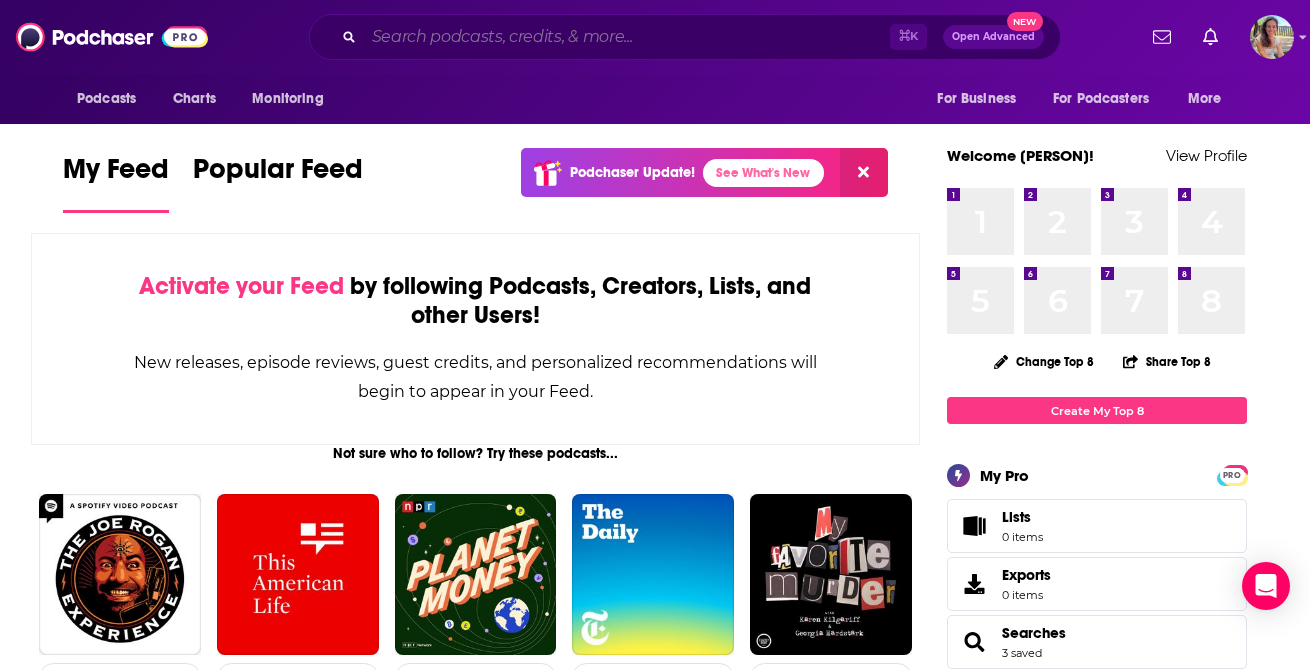 click at bounding box center (627, 37) 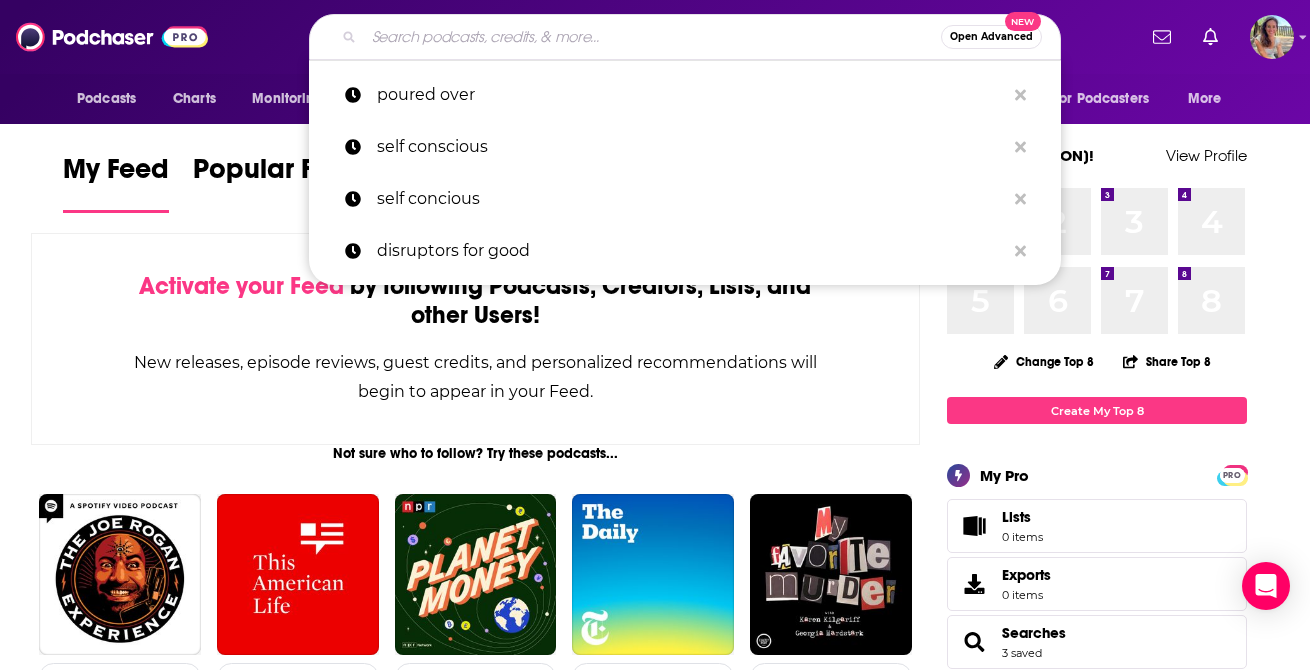 paste on "Clear and Vivid." 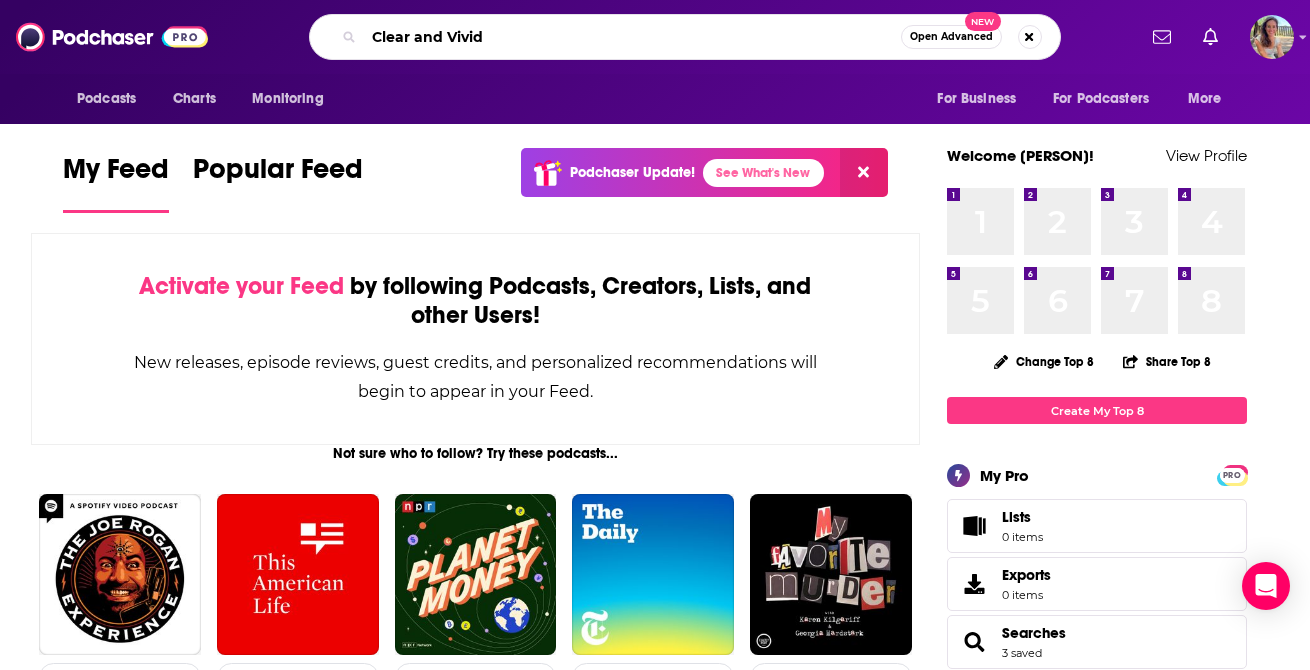 type on "Clear and Vivid" 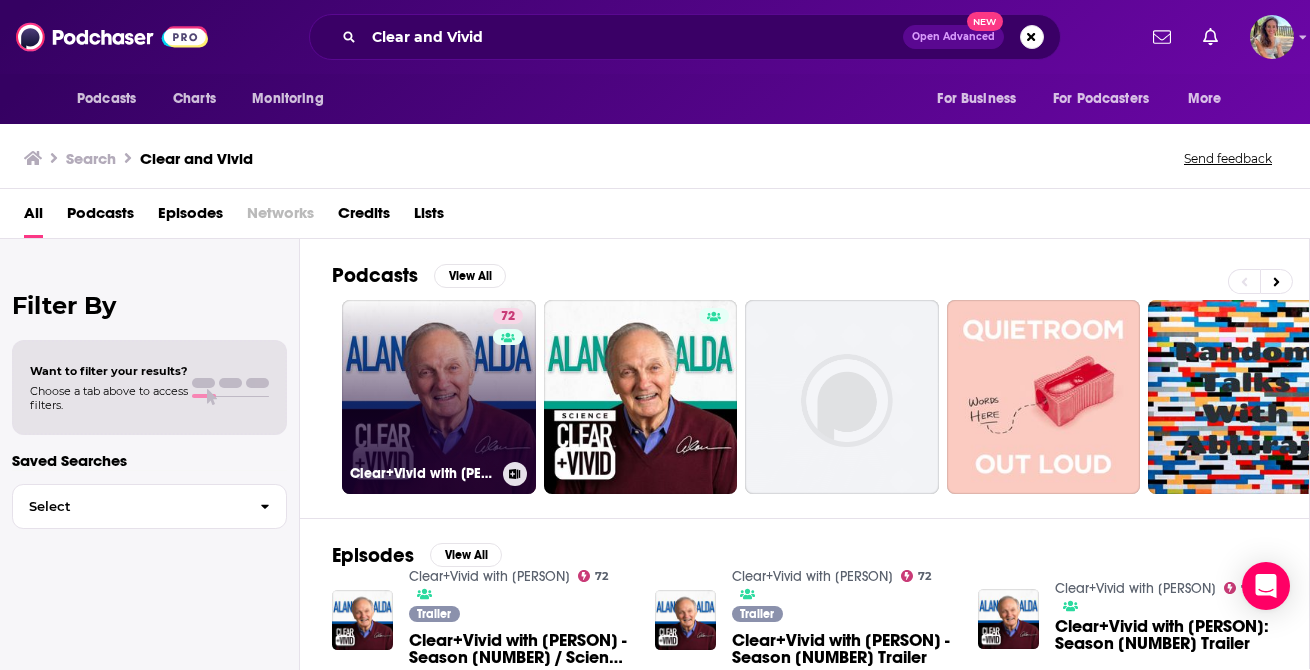 click on "[NUMBER] Clear+Vivid with [PERSON]" at bounding box center [439, 397] 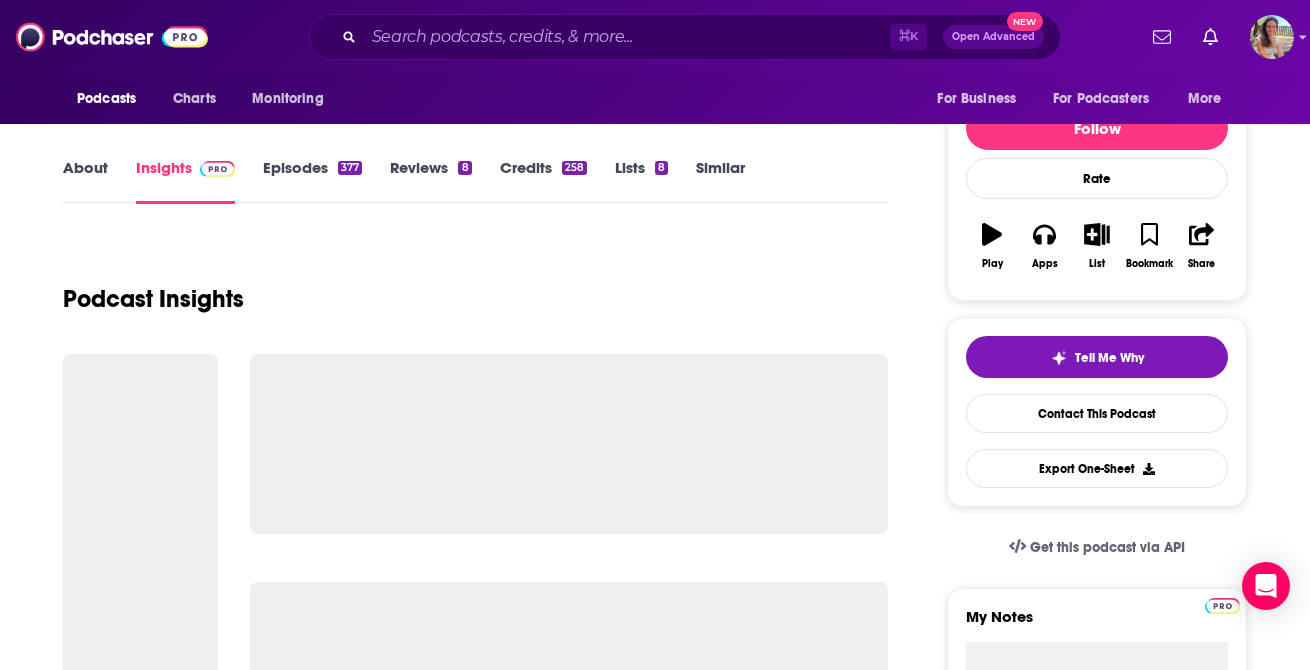 scroll, scrollTop: 0, scrollLeft: 0, axis: both 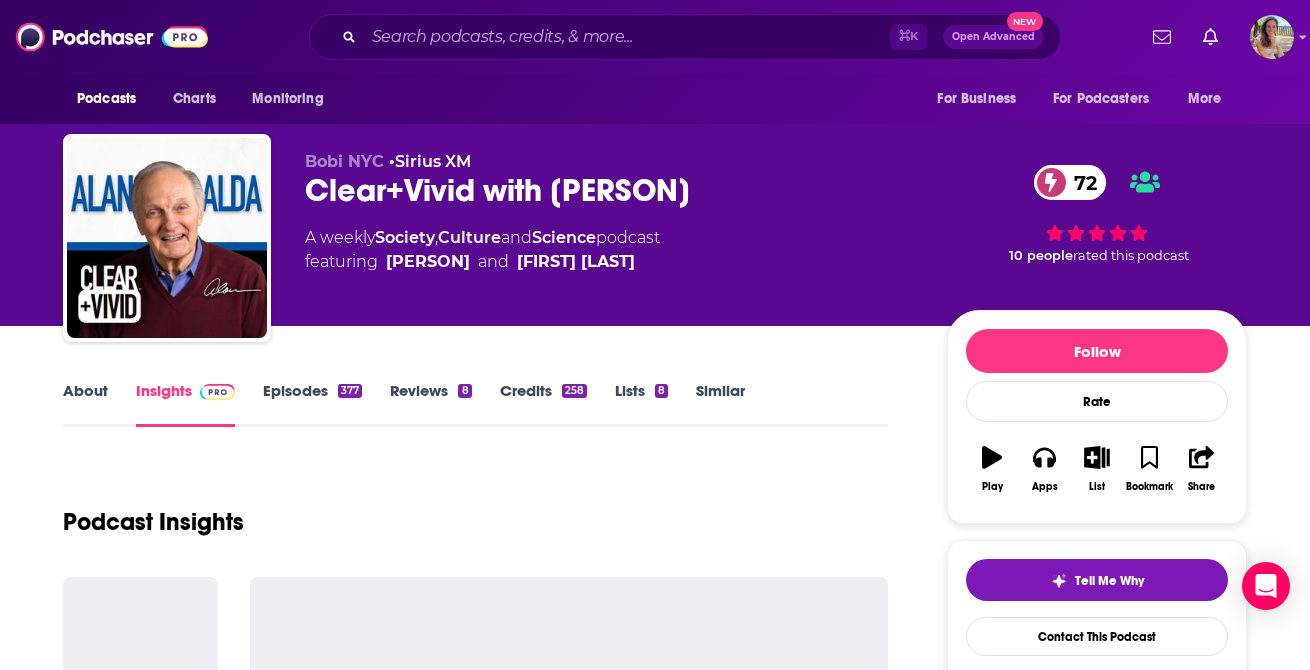 click on "About" at bounding box center (85, 404) 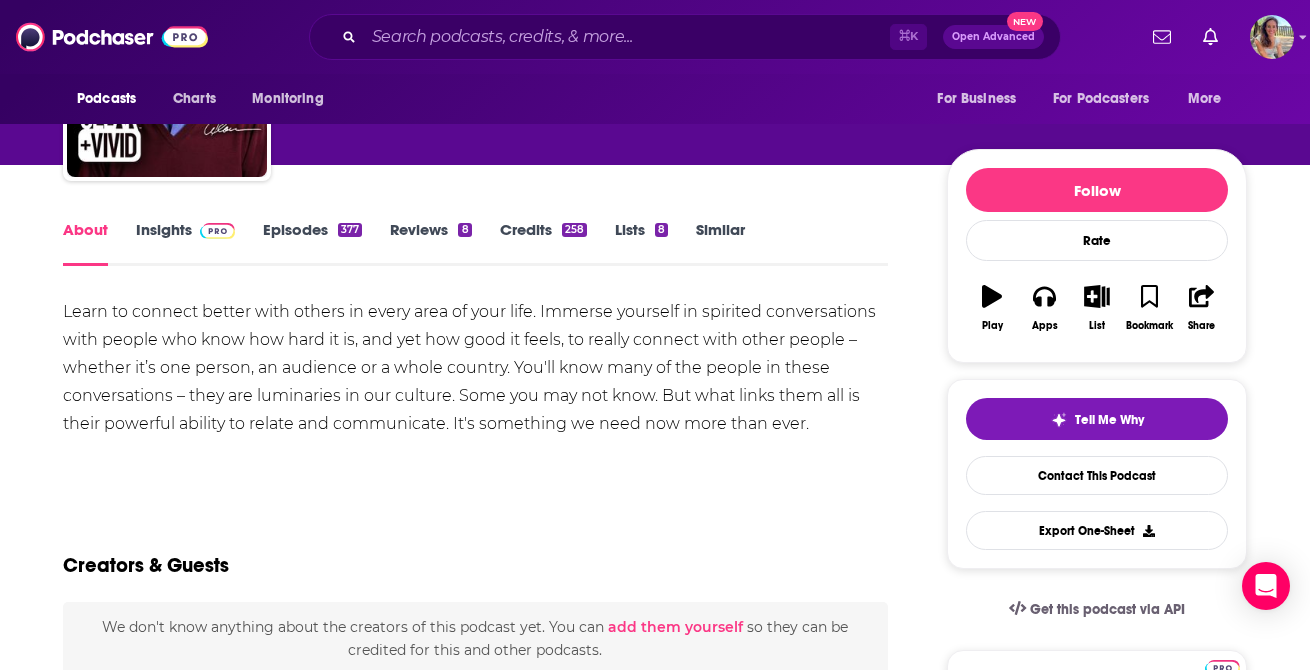 scroll, scrollTop: 153, scrollLeft: 0, axis: vertical 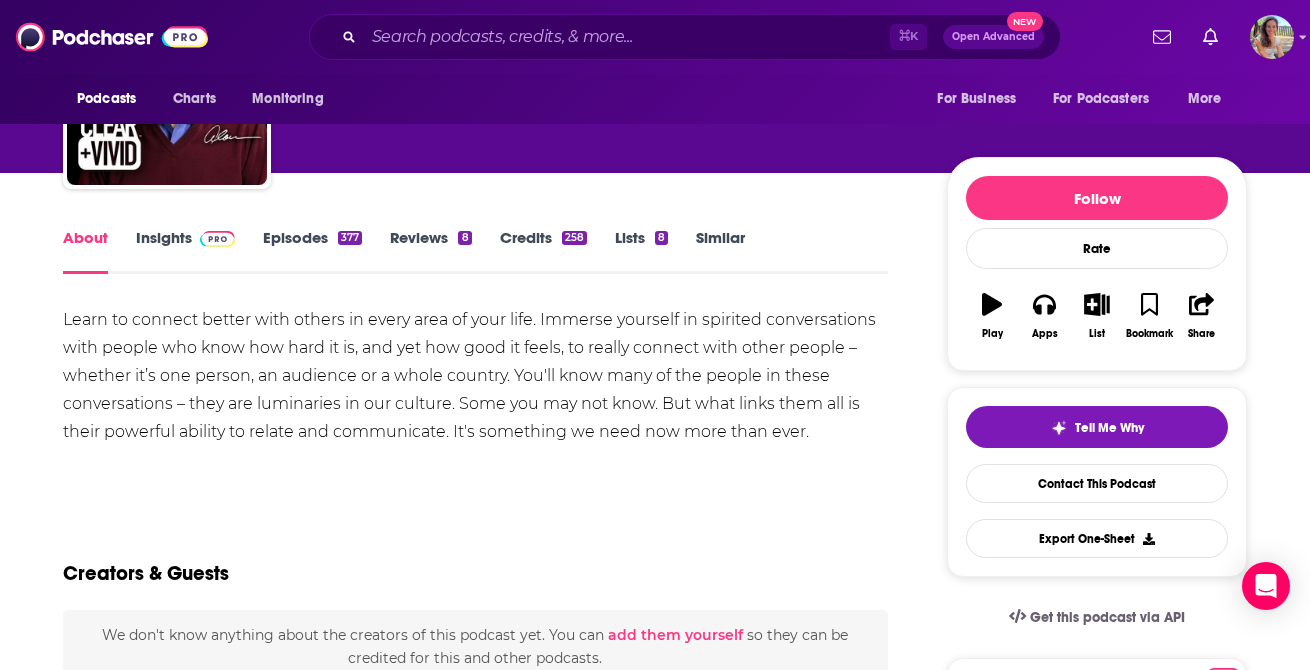click on "Insights" at bounding box center (185, 251) 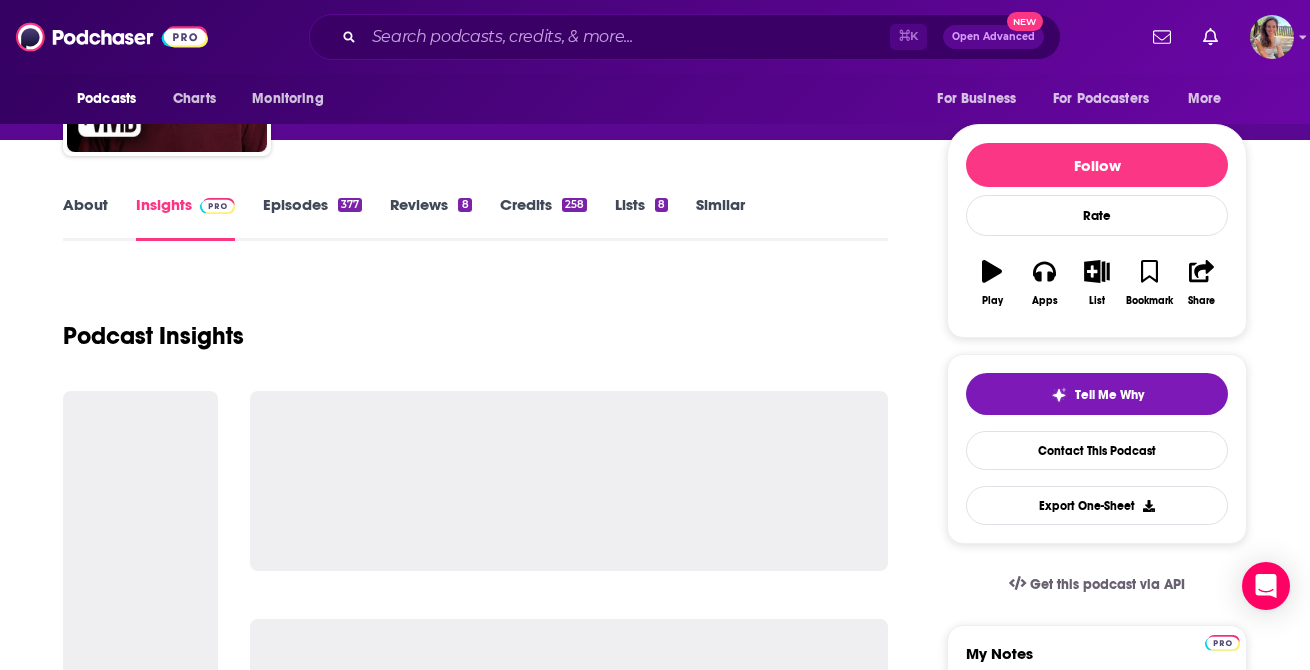 scroll, scrollTop: 271, scrollLeft: 0, axis: vertical 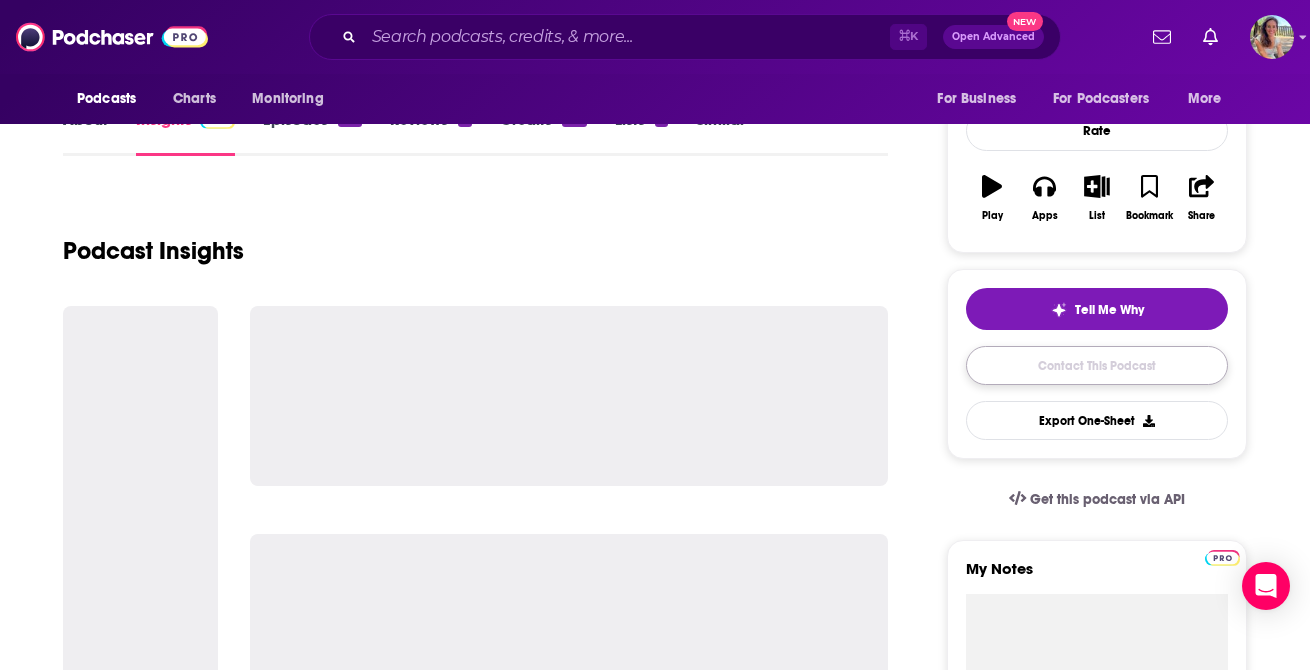 click on "Contact This Podcast" at bounding box center (1097, 365) 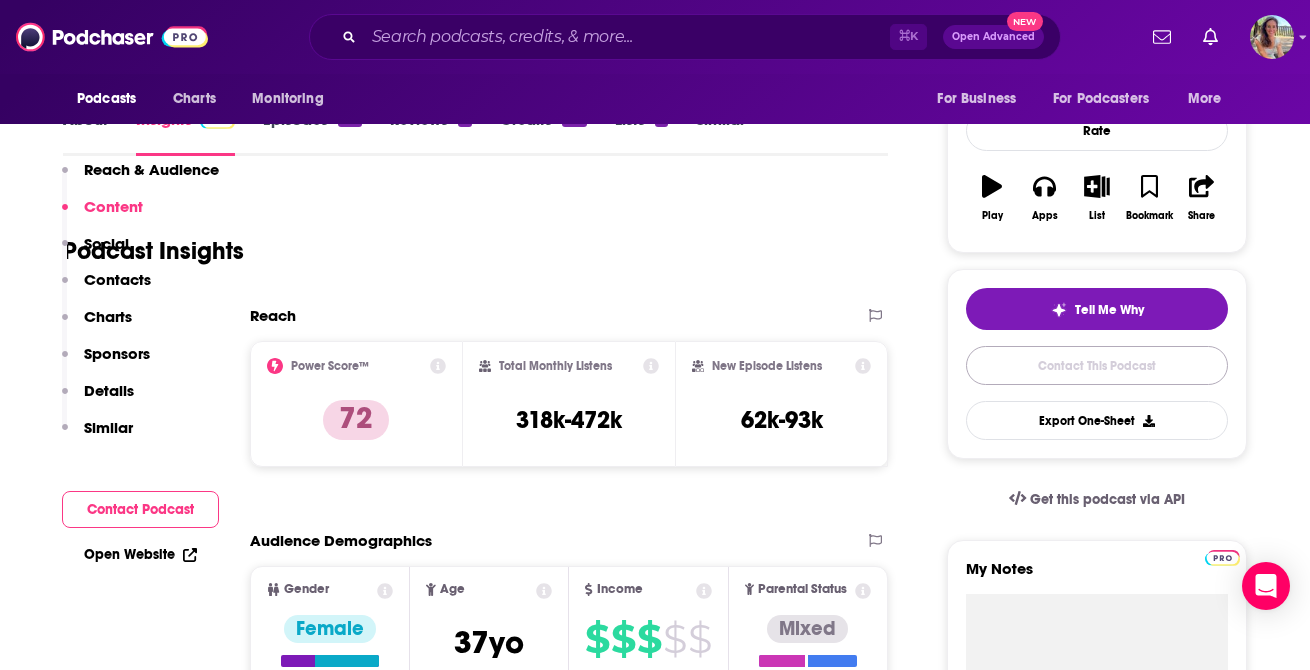 scroll, scrollTop: 0, scrollLeft: 0, axis: both 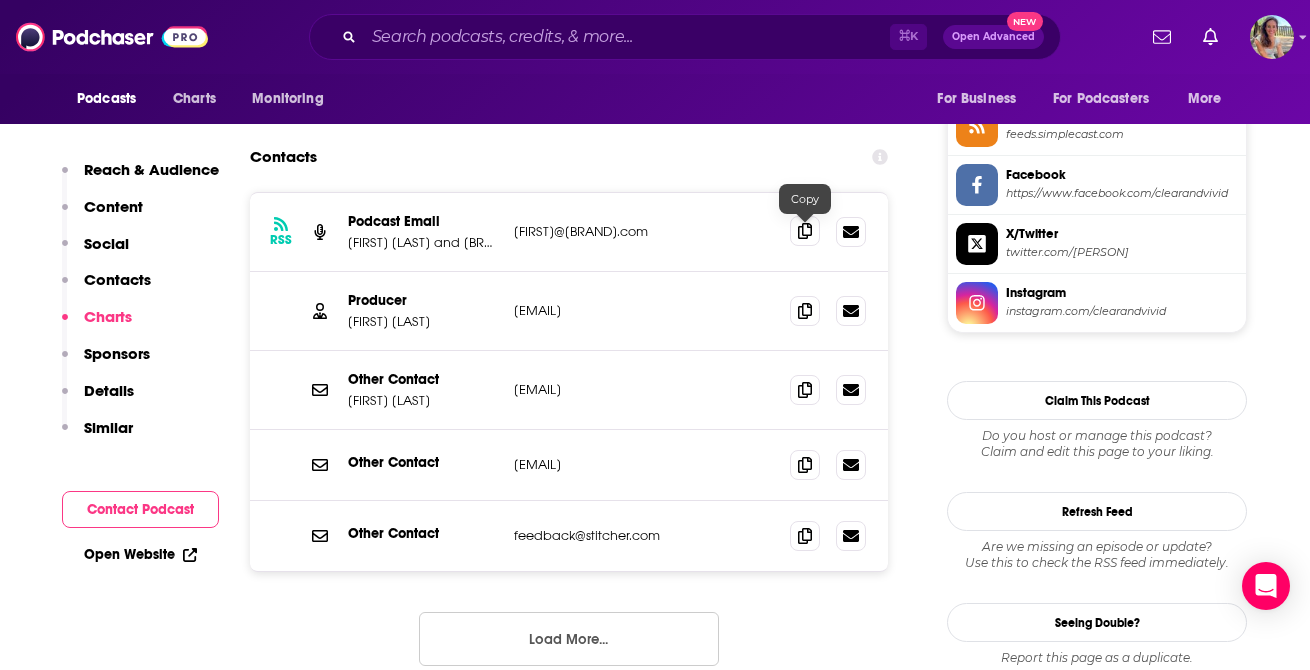 click 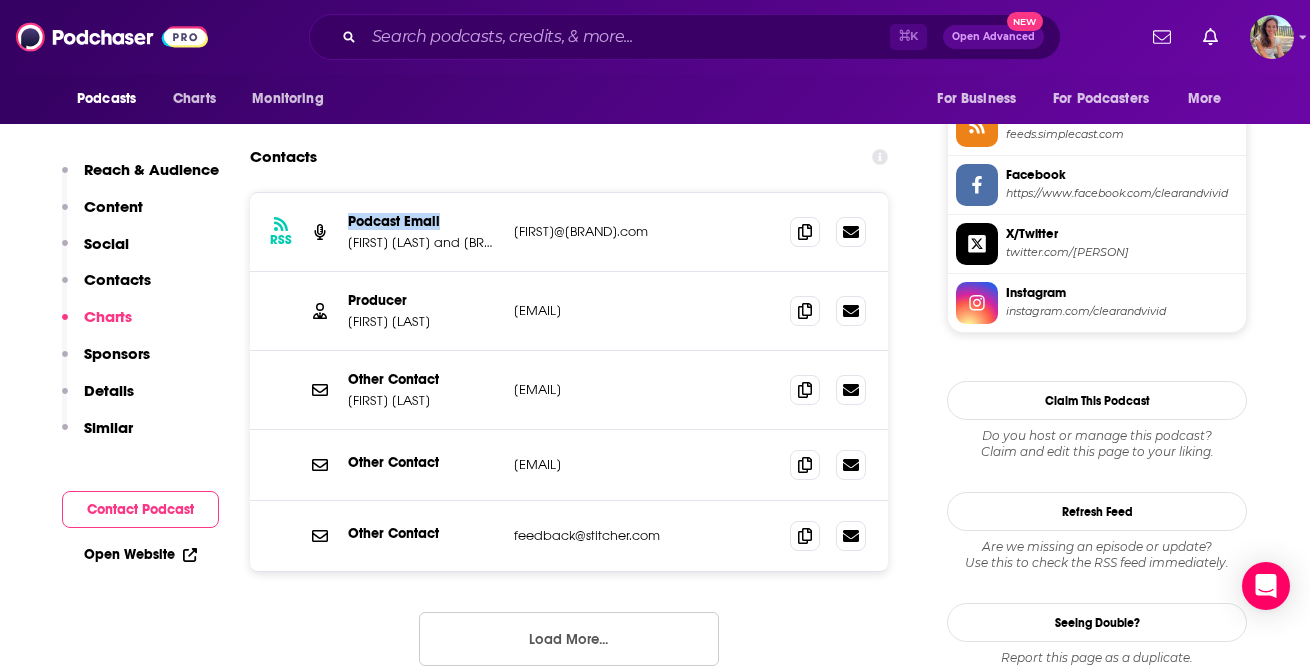 drag, startPoint x: 348, startPoint y: 223, endPoint x: 443, endPoint y: 228, distance: 95.131485 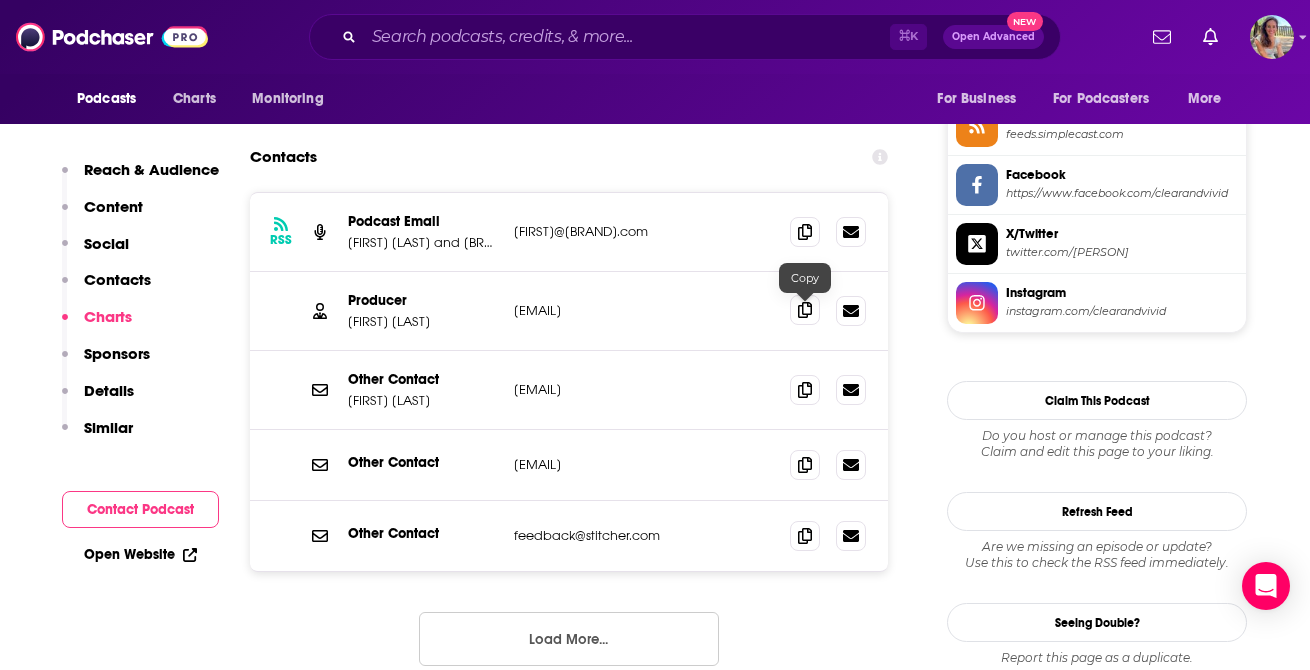 click 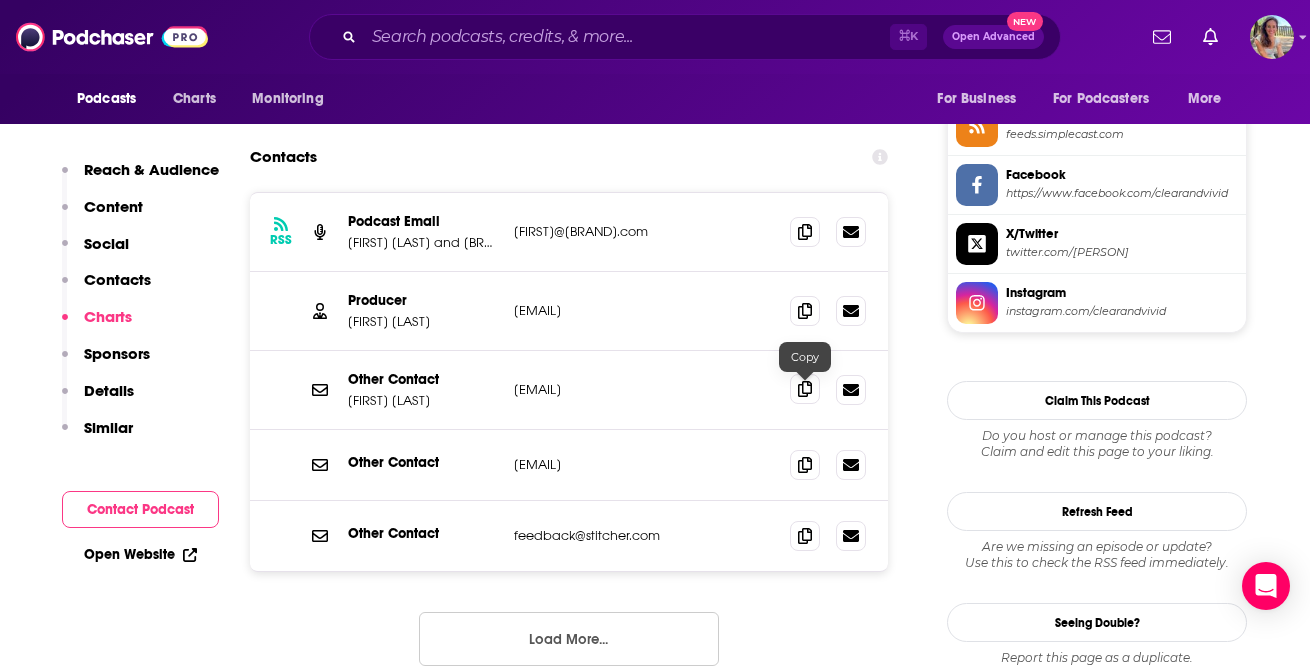 click at bounding box center [805, 389] 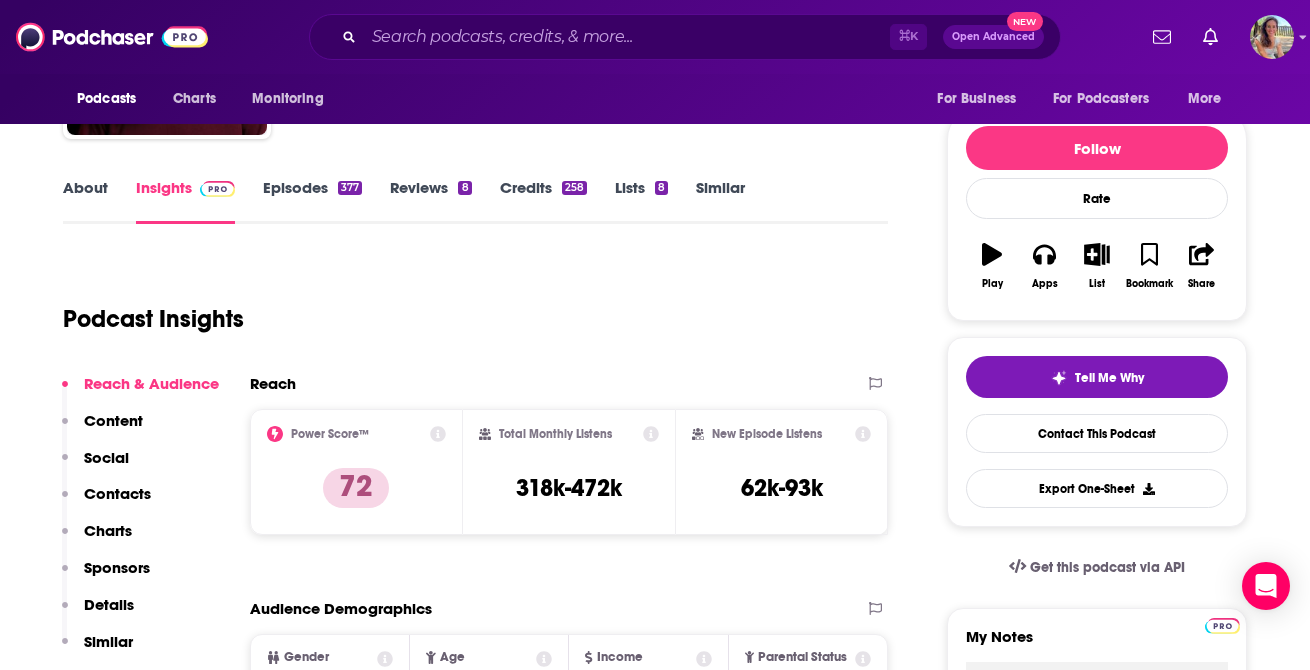scroll, scrollTop: 0, scrollLeft: 0, axis: both 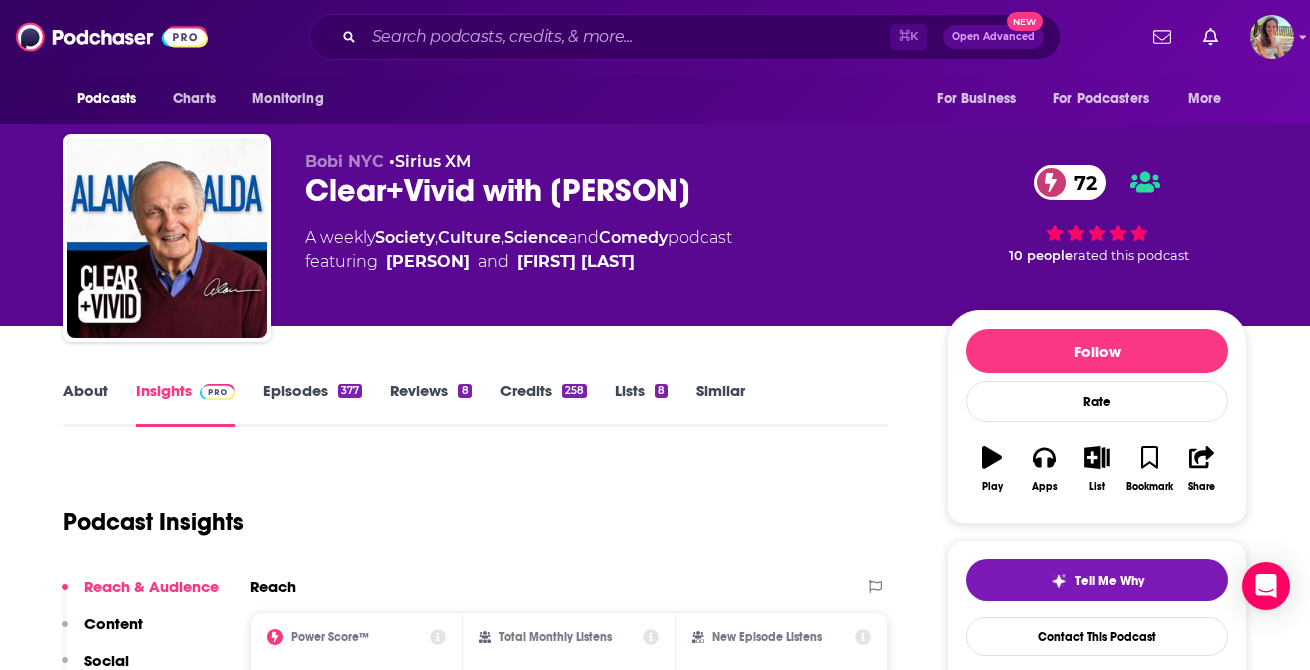 click on "About" at bounding box center (85, 404) 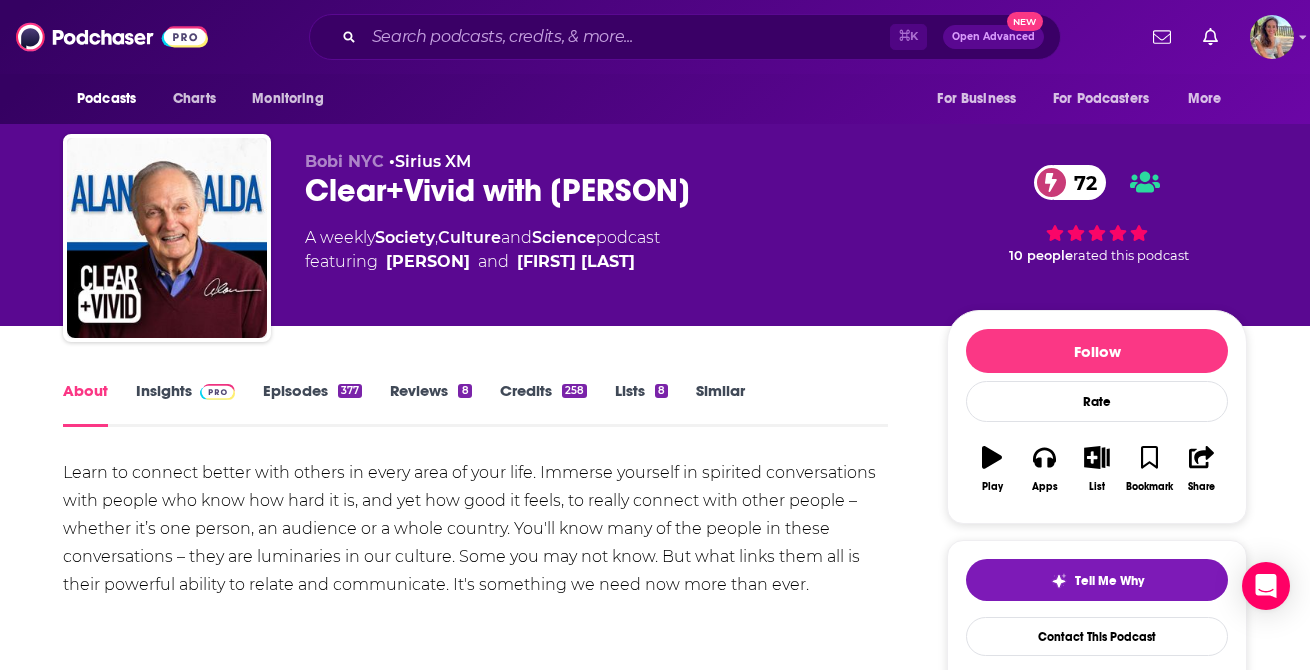 click on "Clear+Vivid with [PERSON] [NUMBER]" at bounding box center [610, 190] 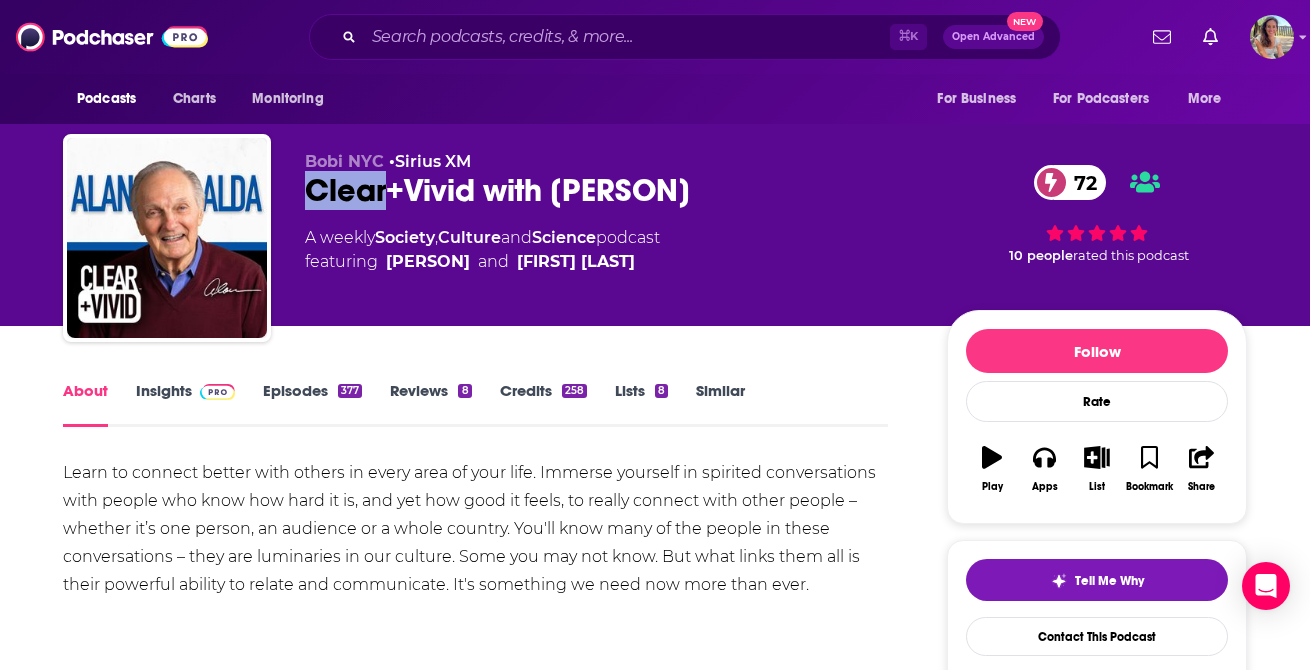 click on "Clear+Vivid with [PERSON] [NUMBER]" at bounding box center (610, 190) 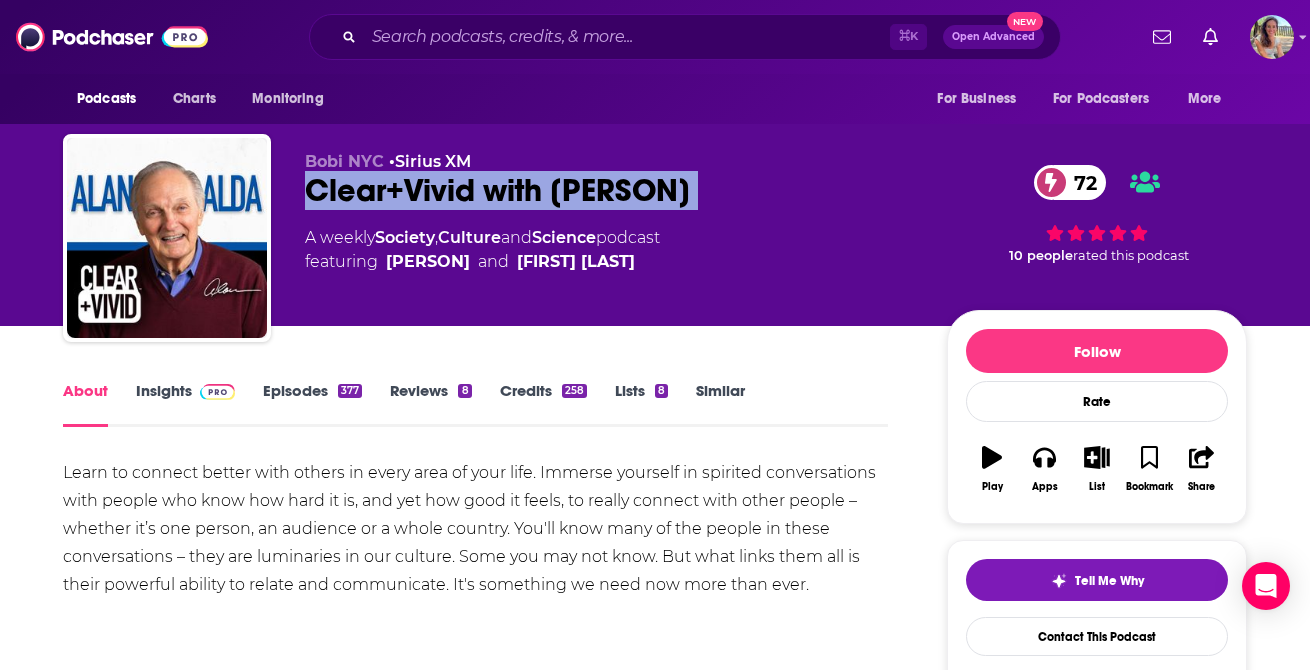 click on "Clear+Vivid with [PERSON] [NUMBER]" at bounding box center (610, 190) 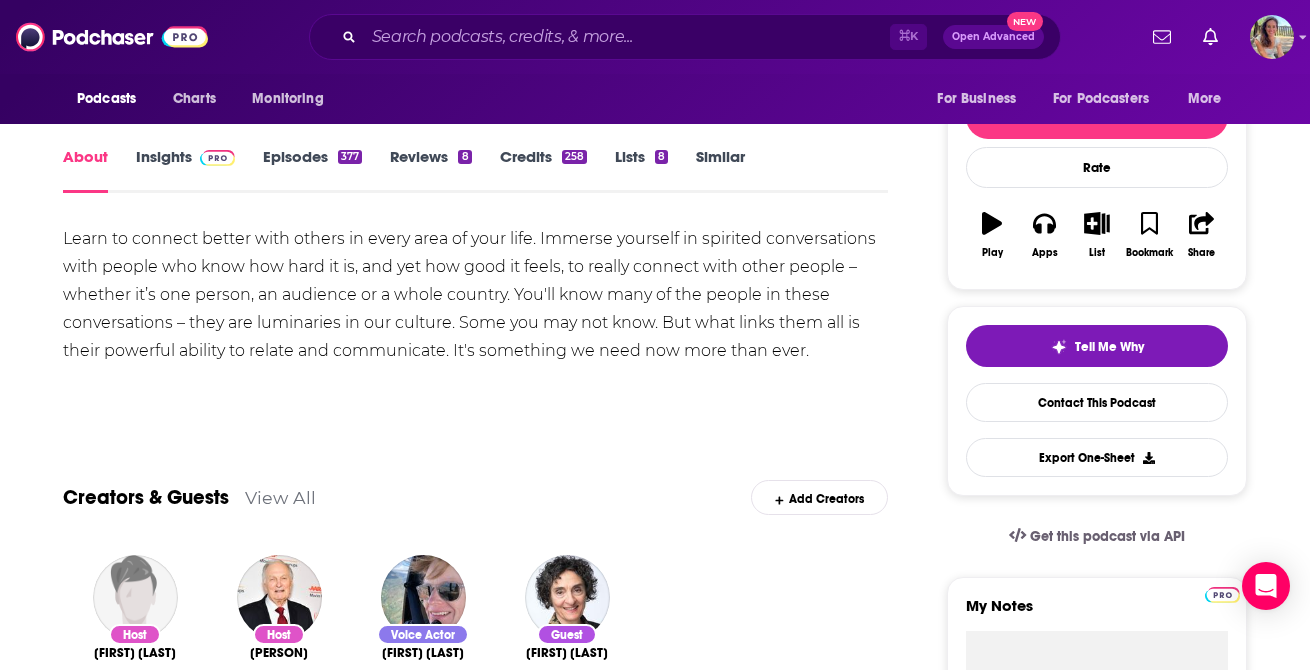 scroll, scrollTop: 131, scrollLeft: 0, axis: vertical 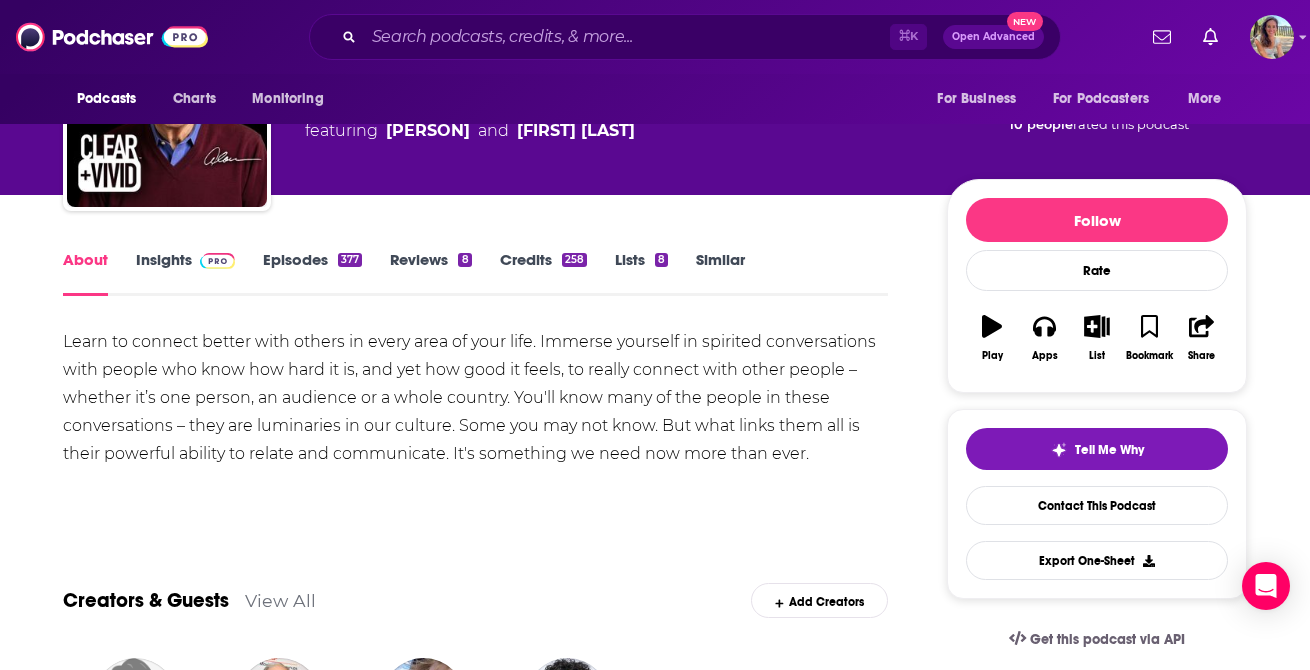 click on "Insights" at bounding box center (185, 273) 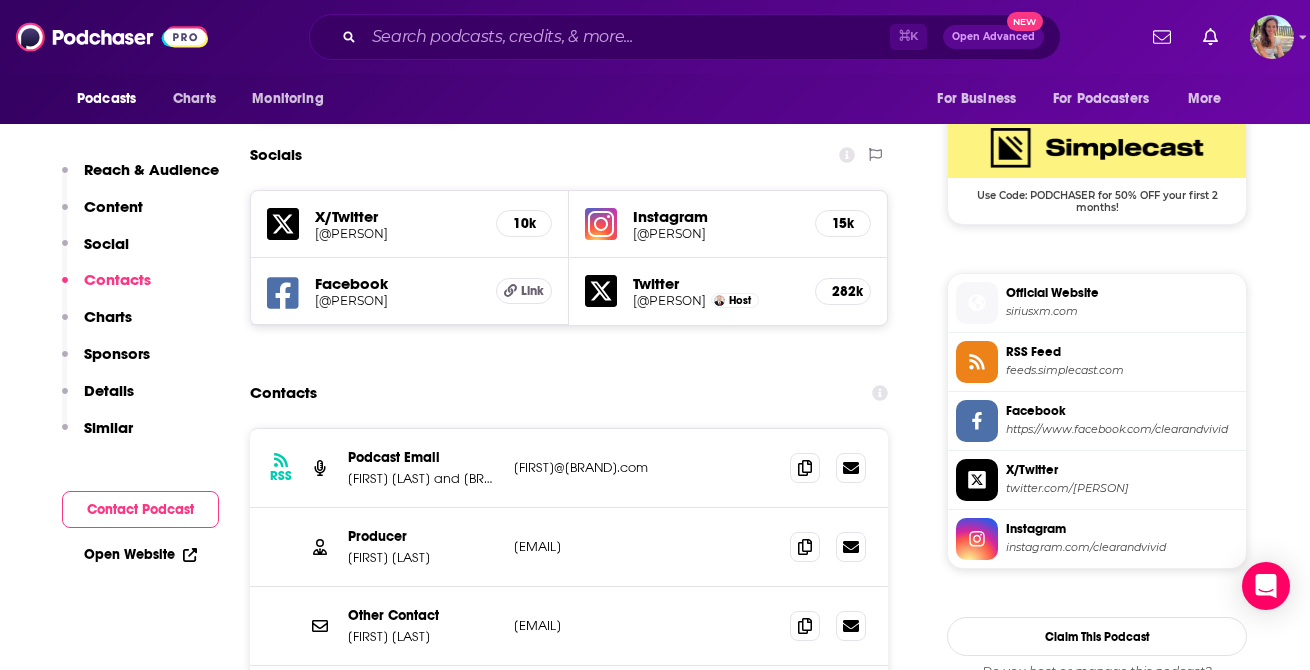 scroll, scrollTop: 1629, scrollLeft: 0, axis: vertical 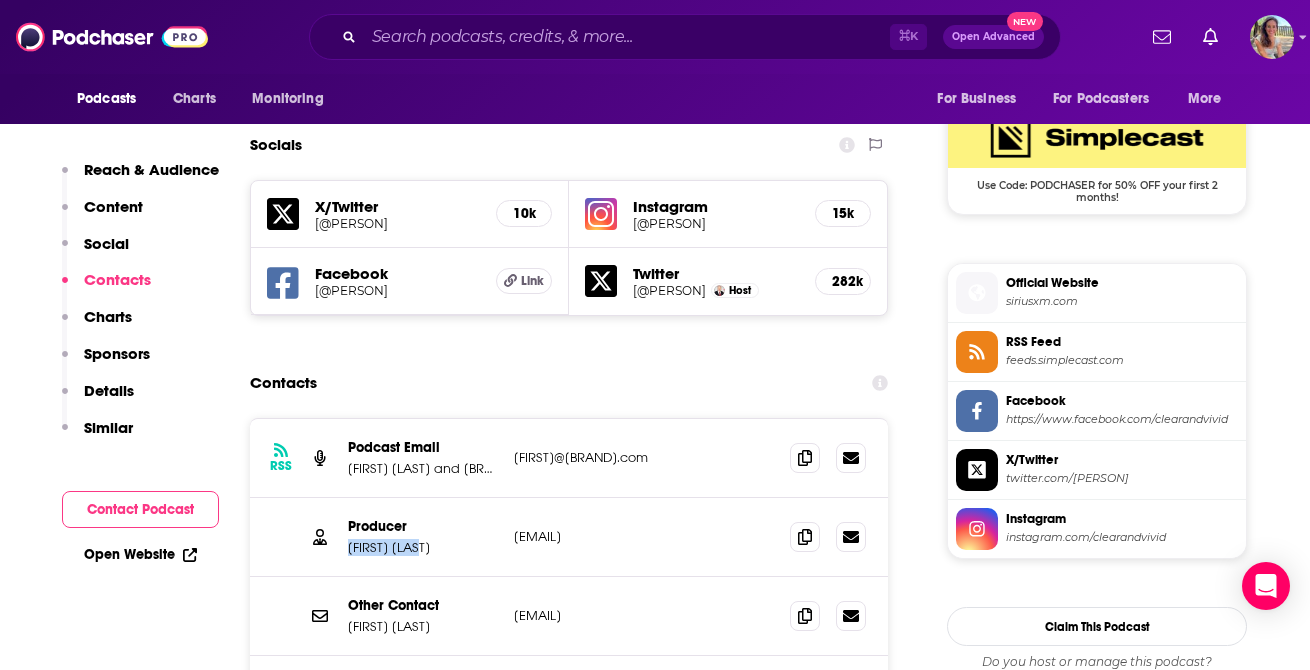 drag, startPoint x: 469, startPoint y: 552, endPoint x: 349, endPoint y: 549, distance: 120.03749 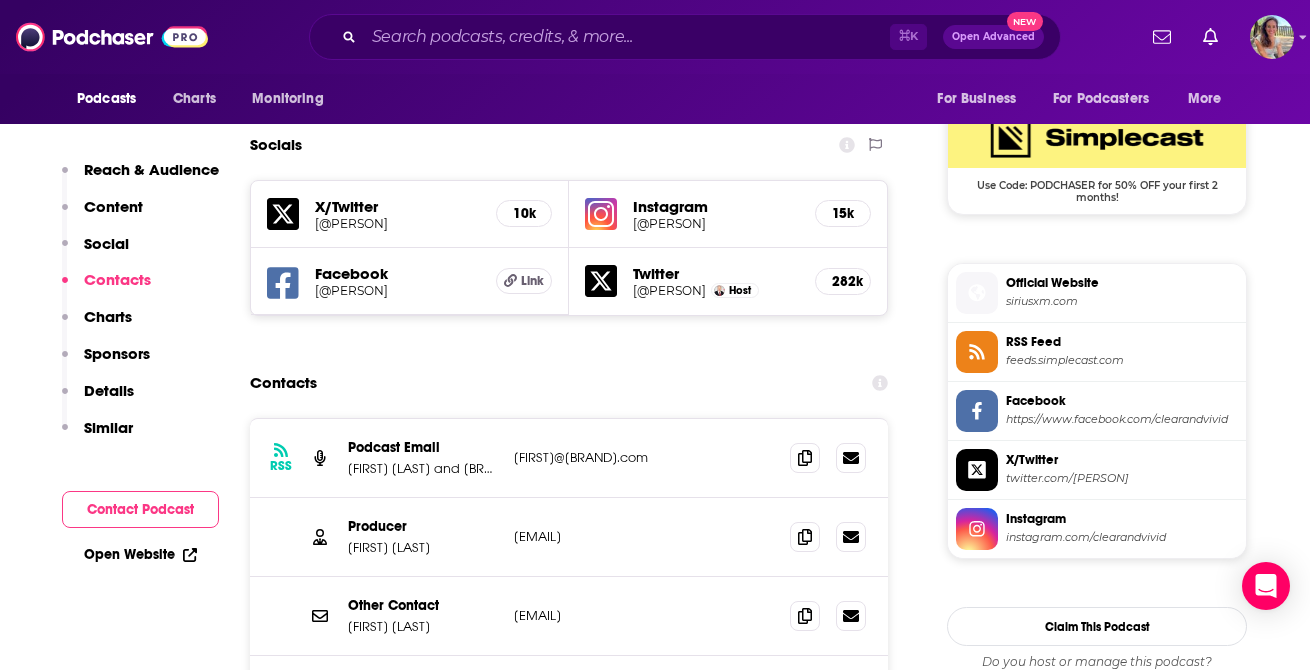 click on "Producer [FIRST] [LAST]" at bounding box center (423, 537) 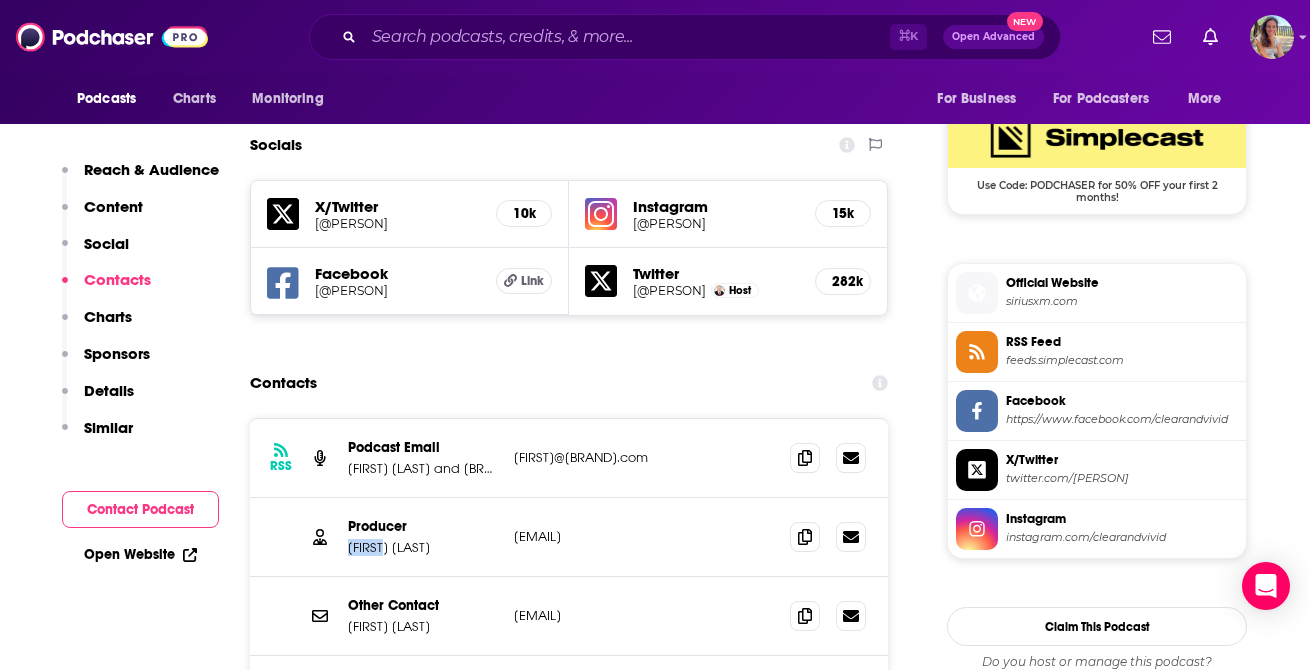 click on "Producer [FIRST] [LAST]" at bounding box center (423, 537) 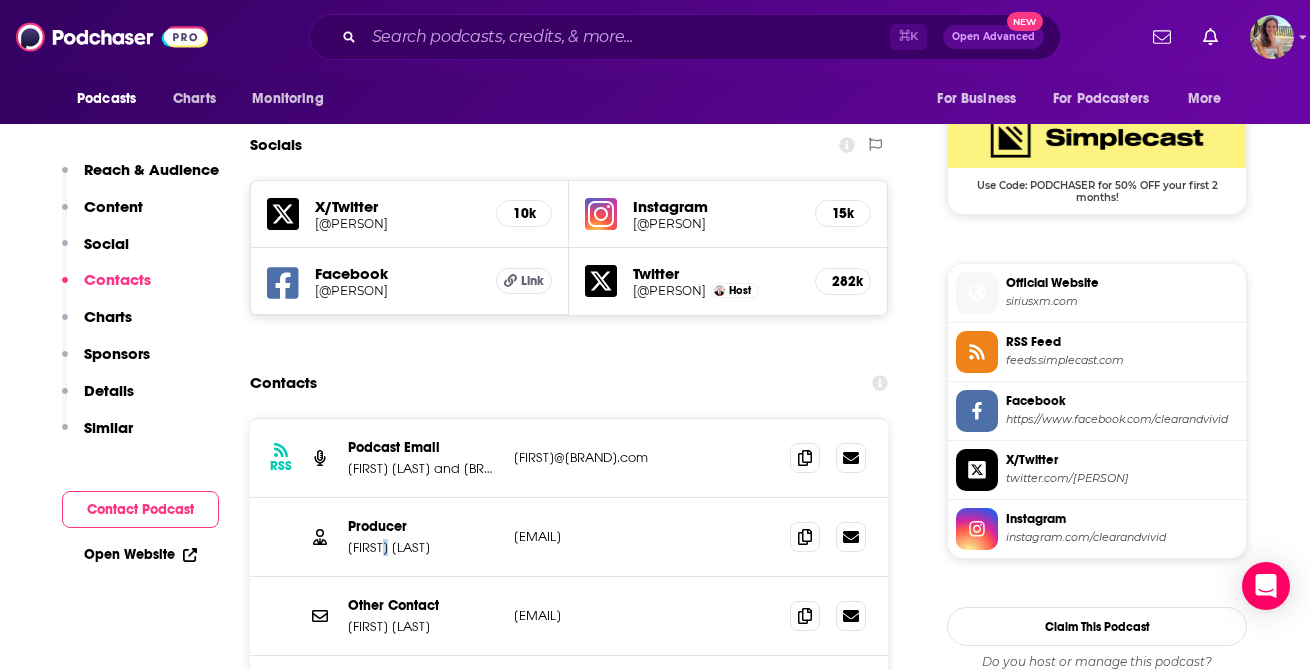 click on "[FIRST] [LAST]" at bounding box center [423, 547] 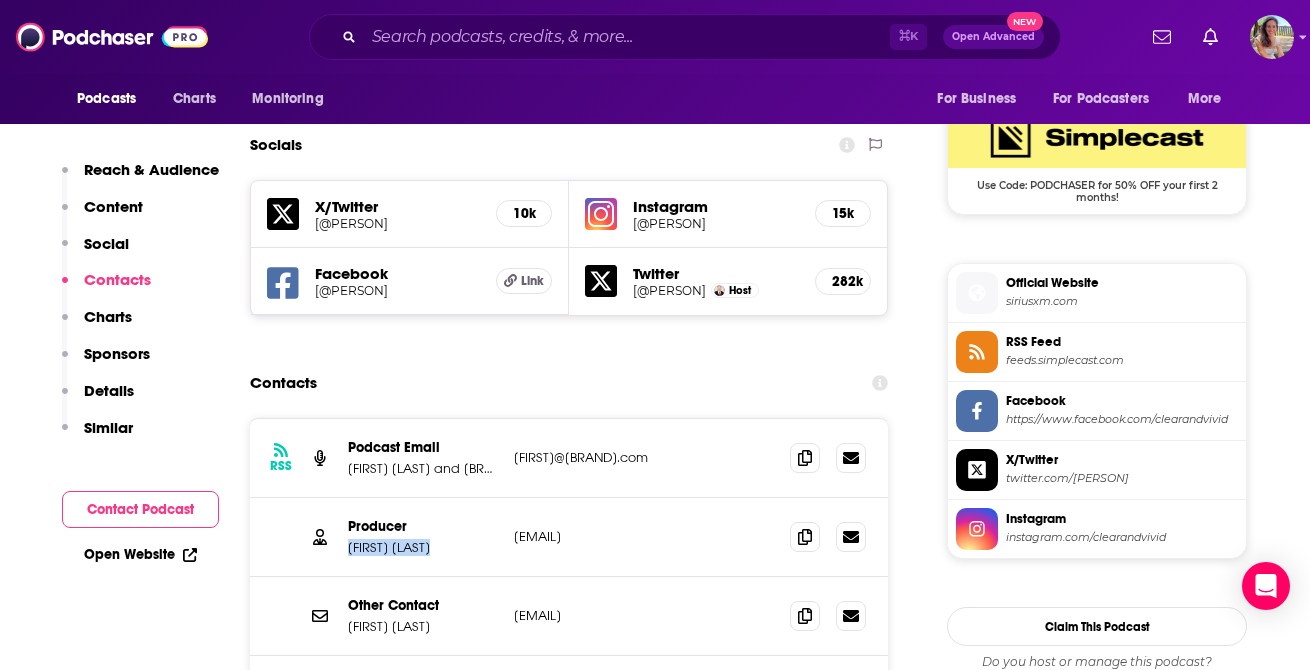 click on "[FIRST] [LAST]" at bounding box center (423, 547) 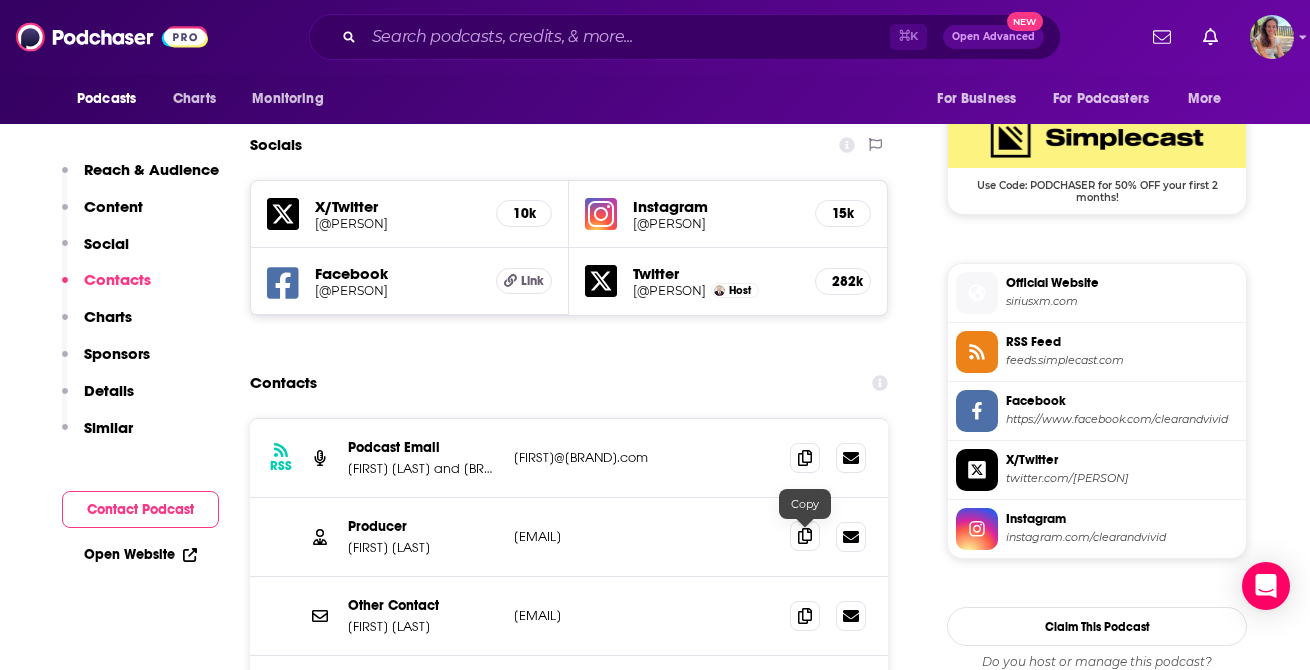 click at bounding box center [805, 536] 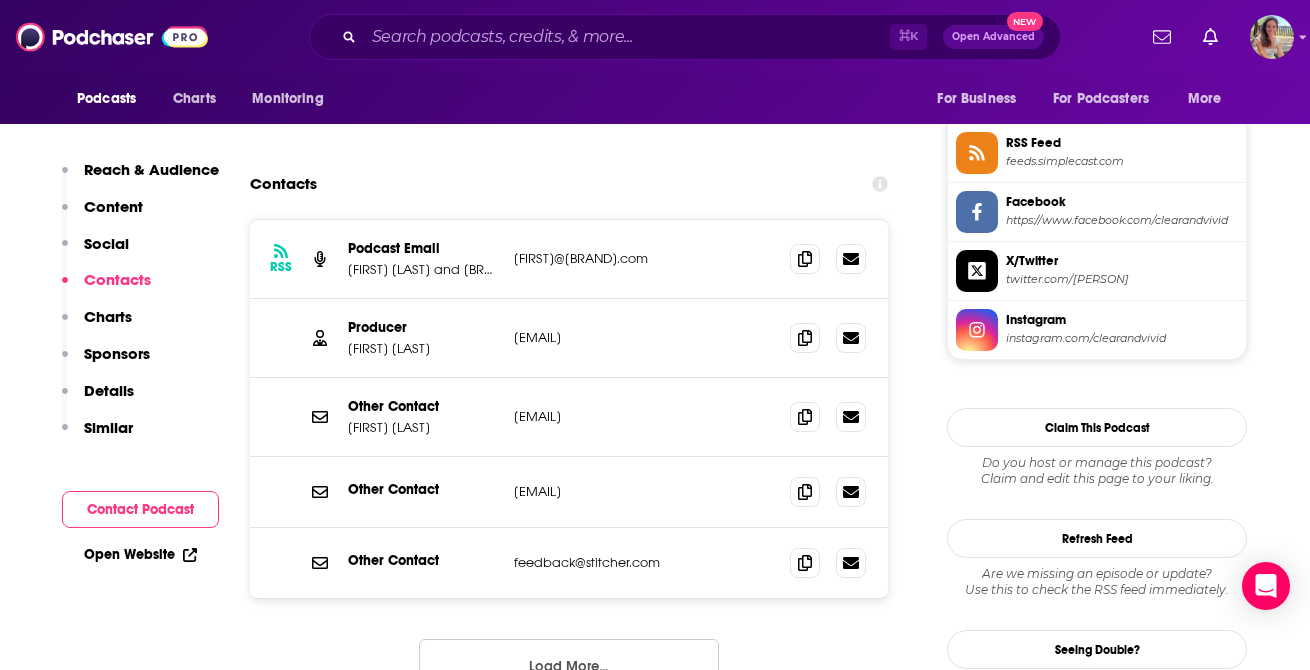 scroll, scrollTop: 1829, scrollLeft: 0, axis: vertical 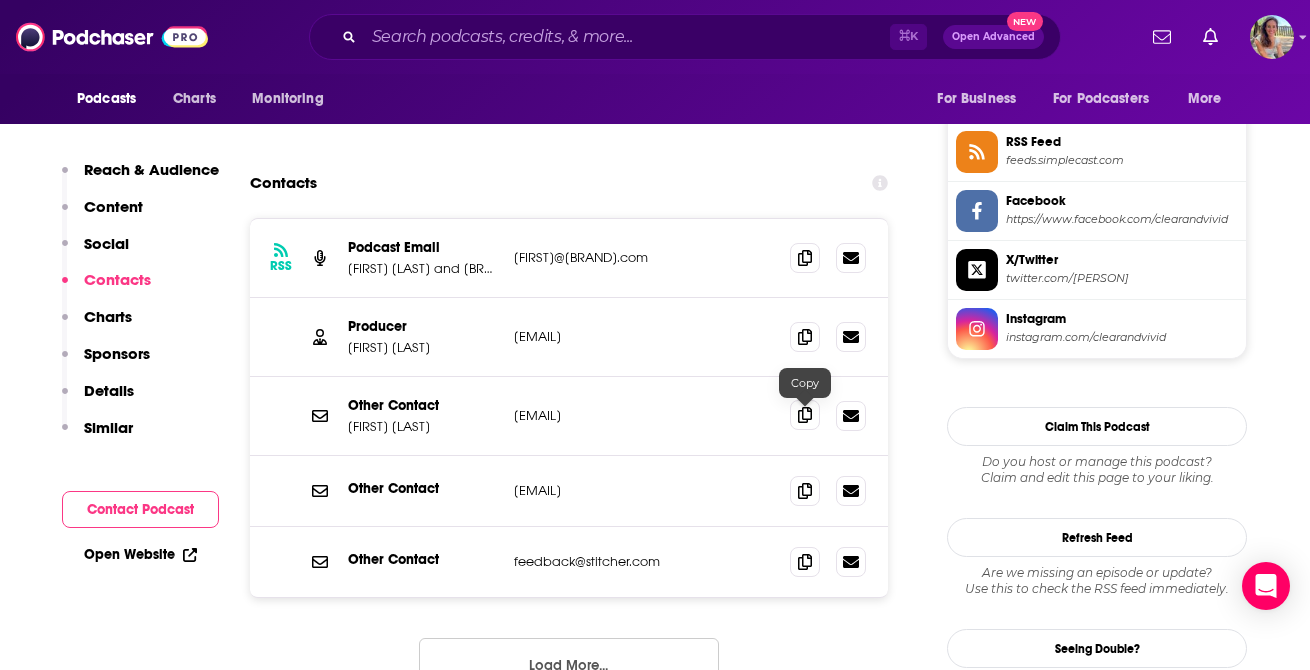 click at bounding box center (805, 415) 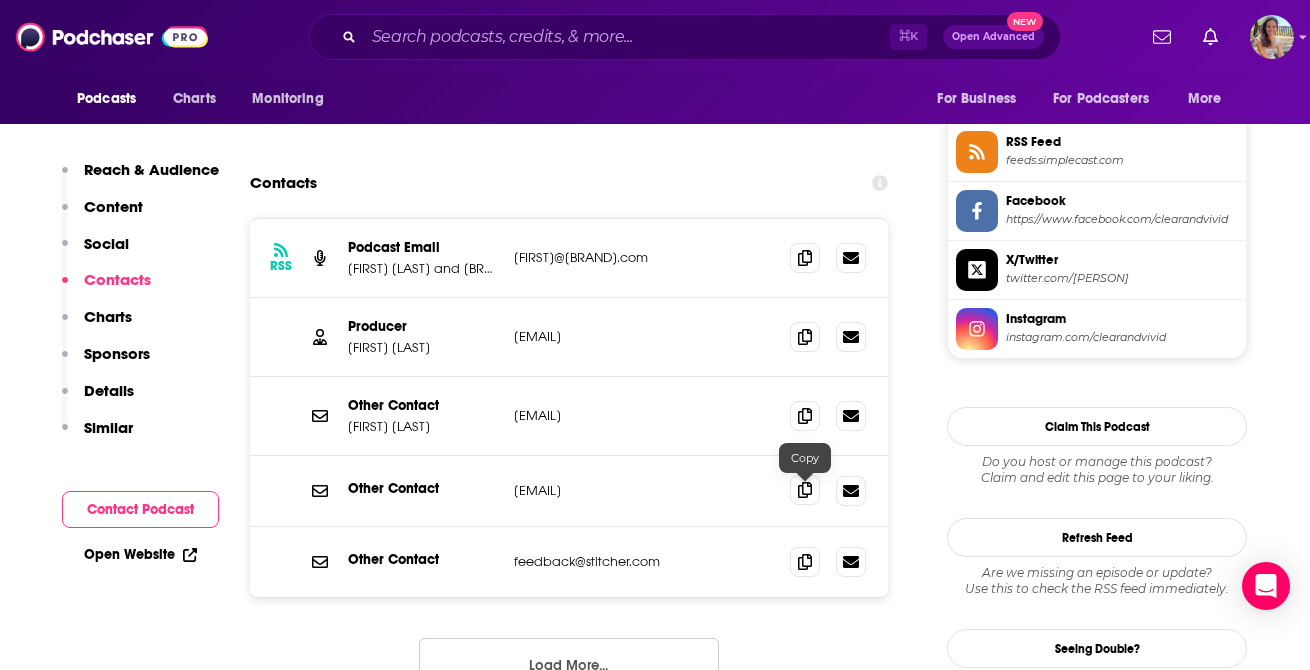 click at bounding box center (805, 490) 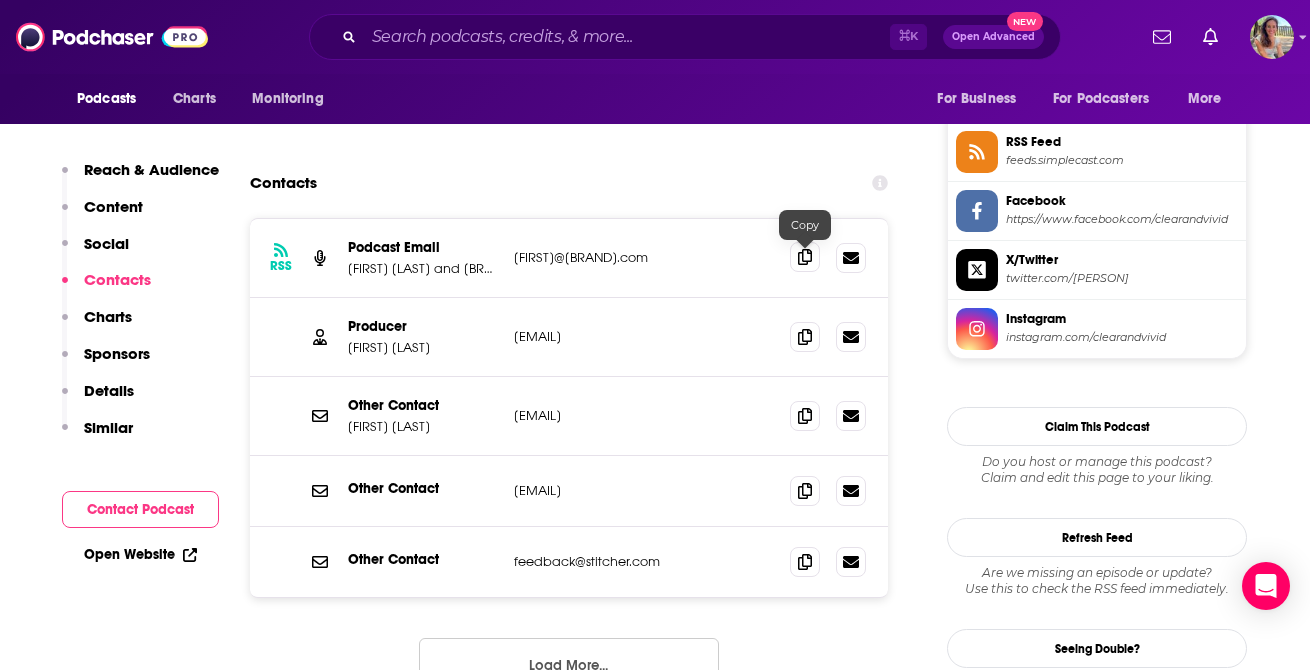 click 